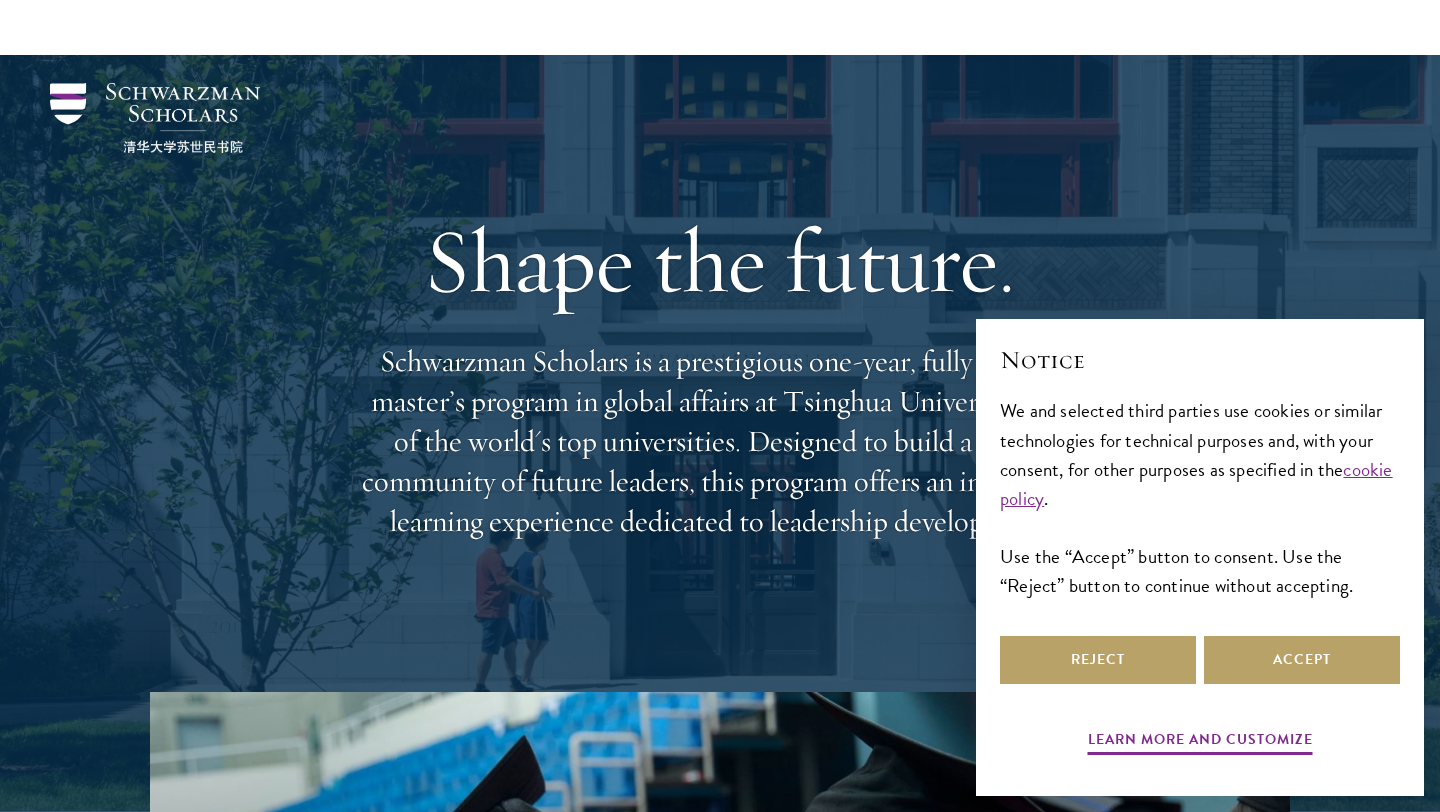 scroll, scrollTop: 387, scrollLeft: 0, axis: vertical 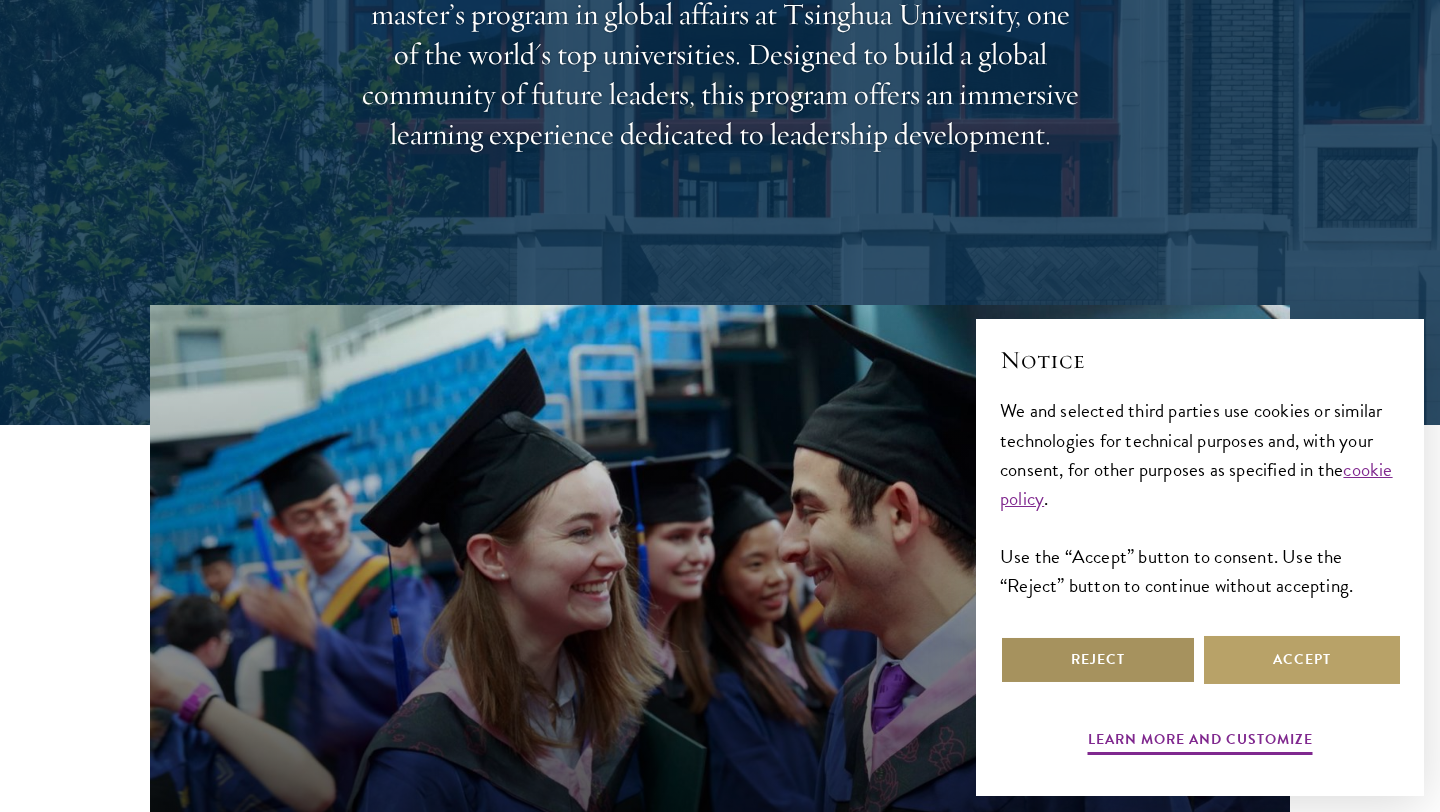 click on "Reject" at bounding box center [1098, 660] 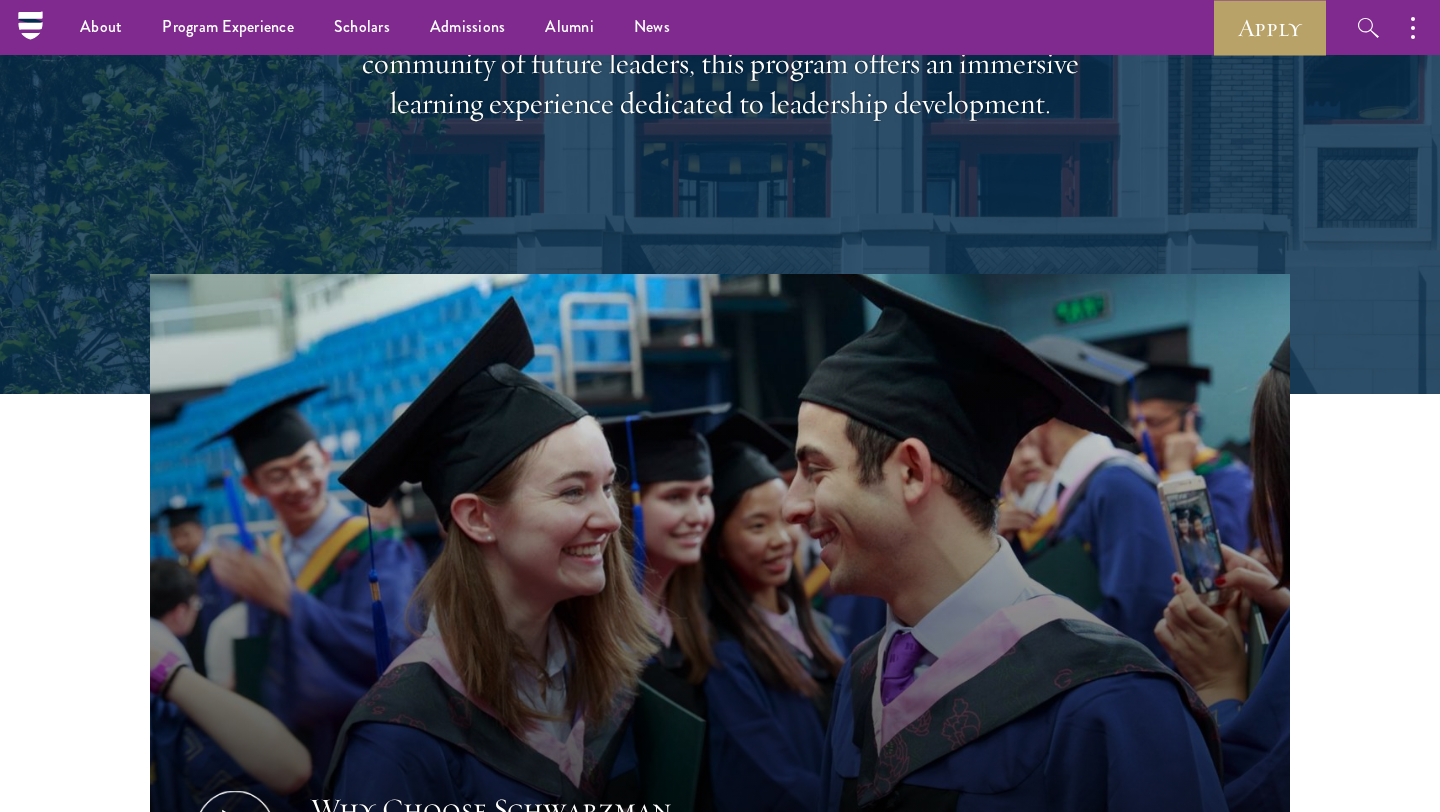 scroll, scrollTop: 0, scrollLeft: 0, axis: both 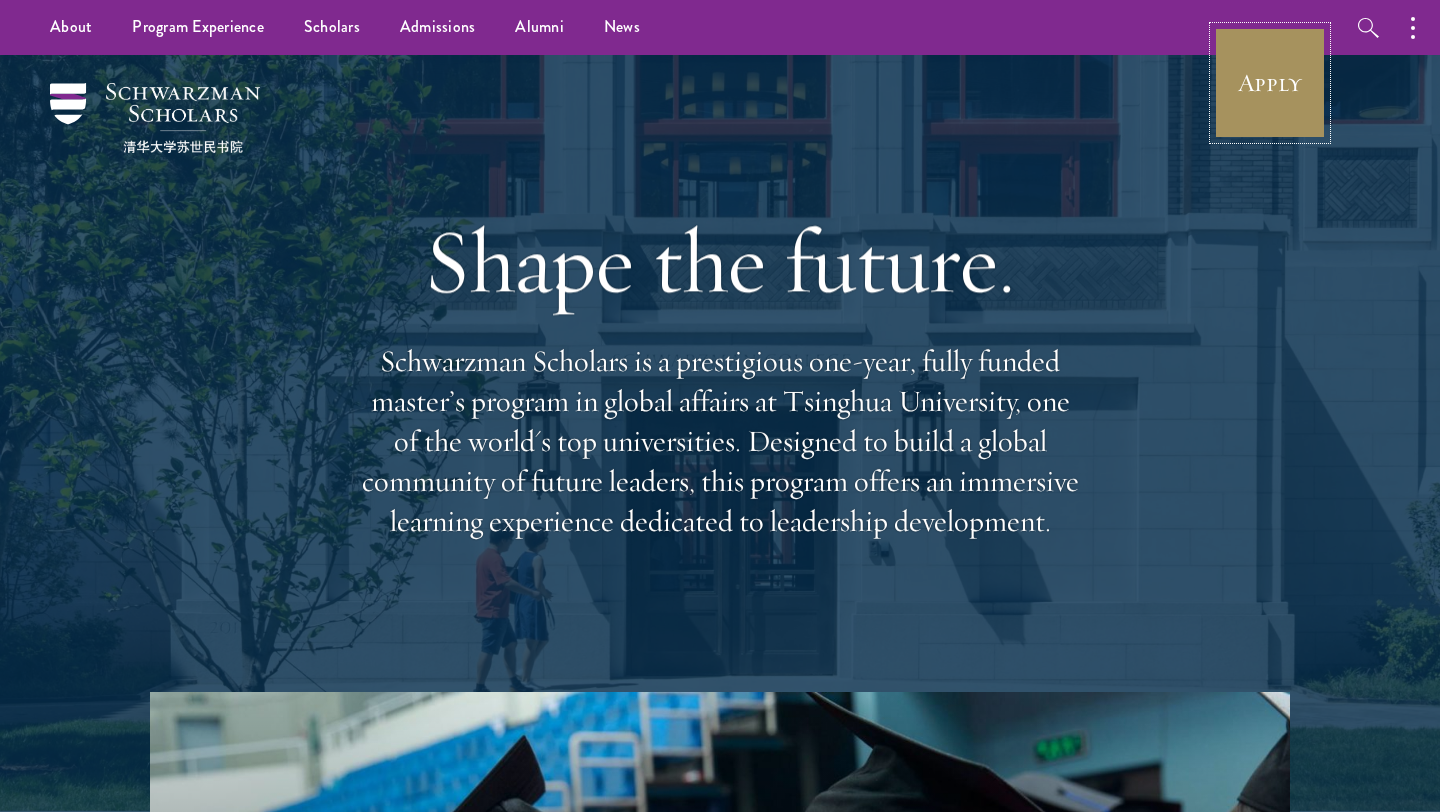 click on "Apply" at bounding box center (1270, 83) 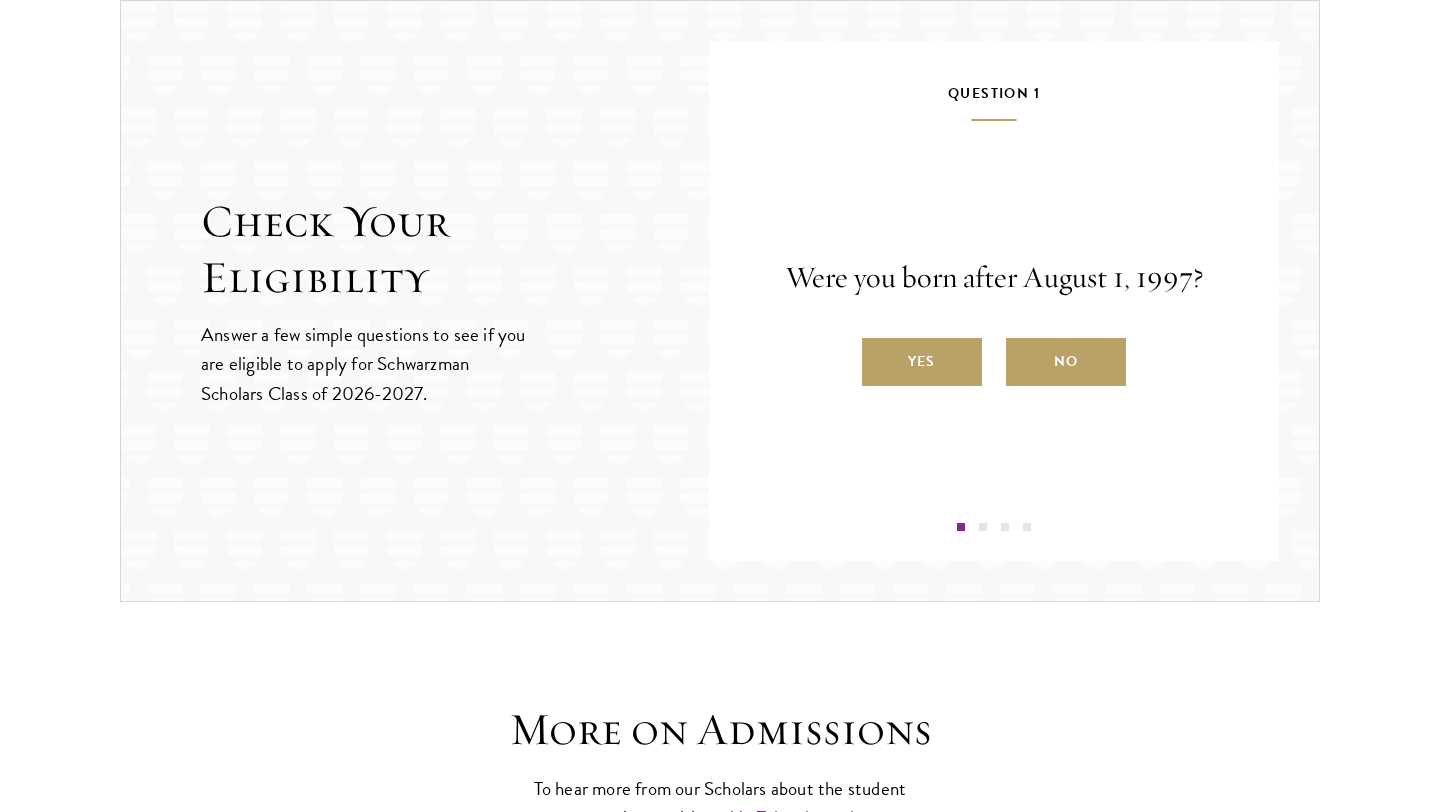 scroll, scrollTop: 2114, scrollLeft: 0, axis: vertical 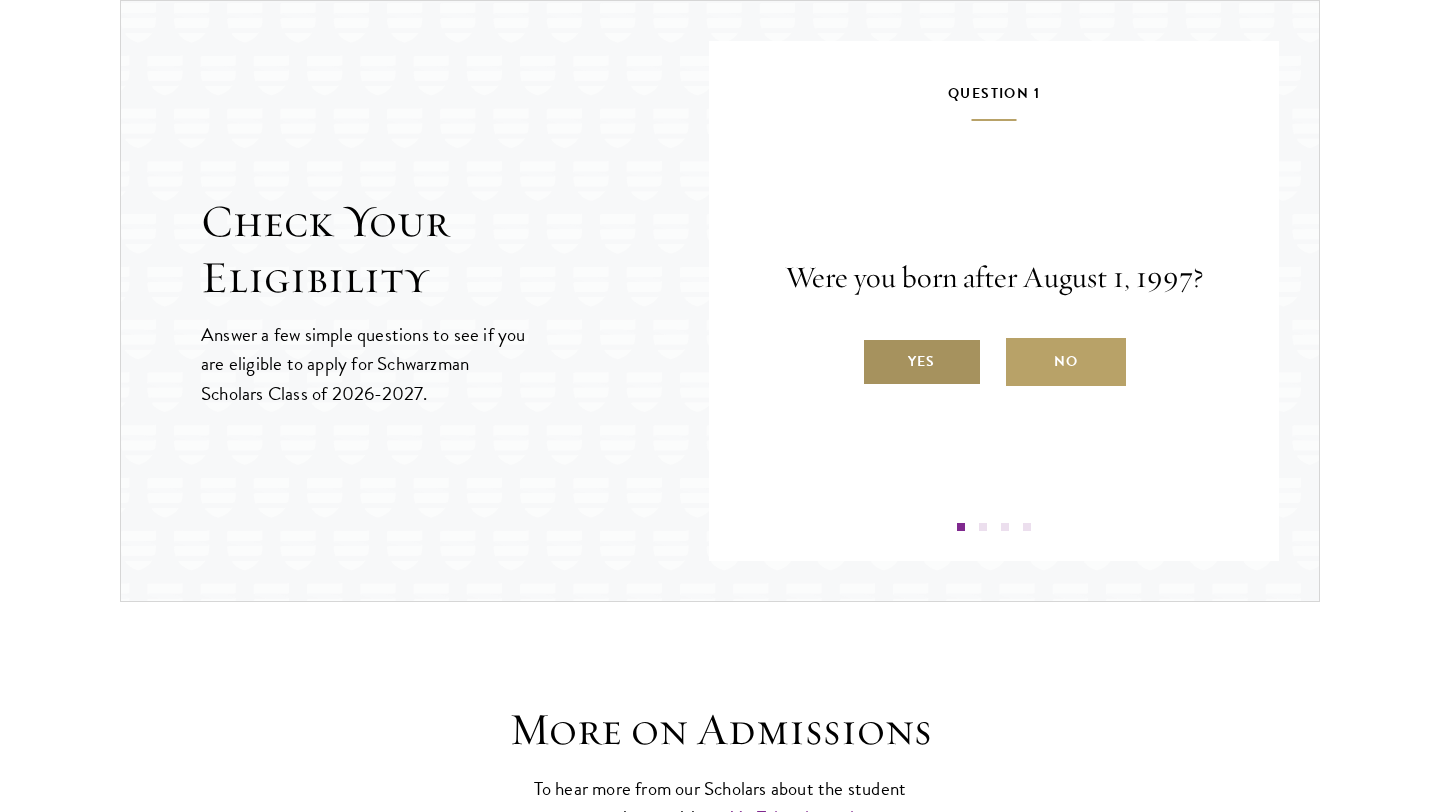 click on "Yes" at bounding box center (922, 362) 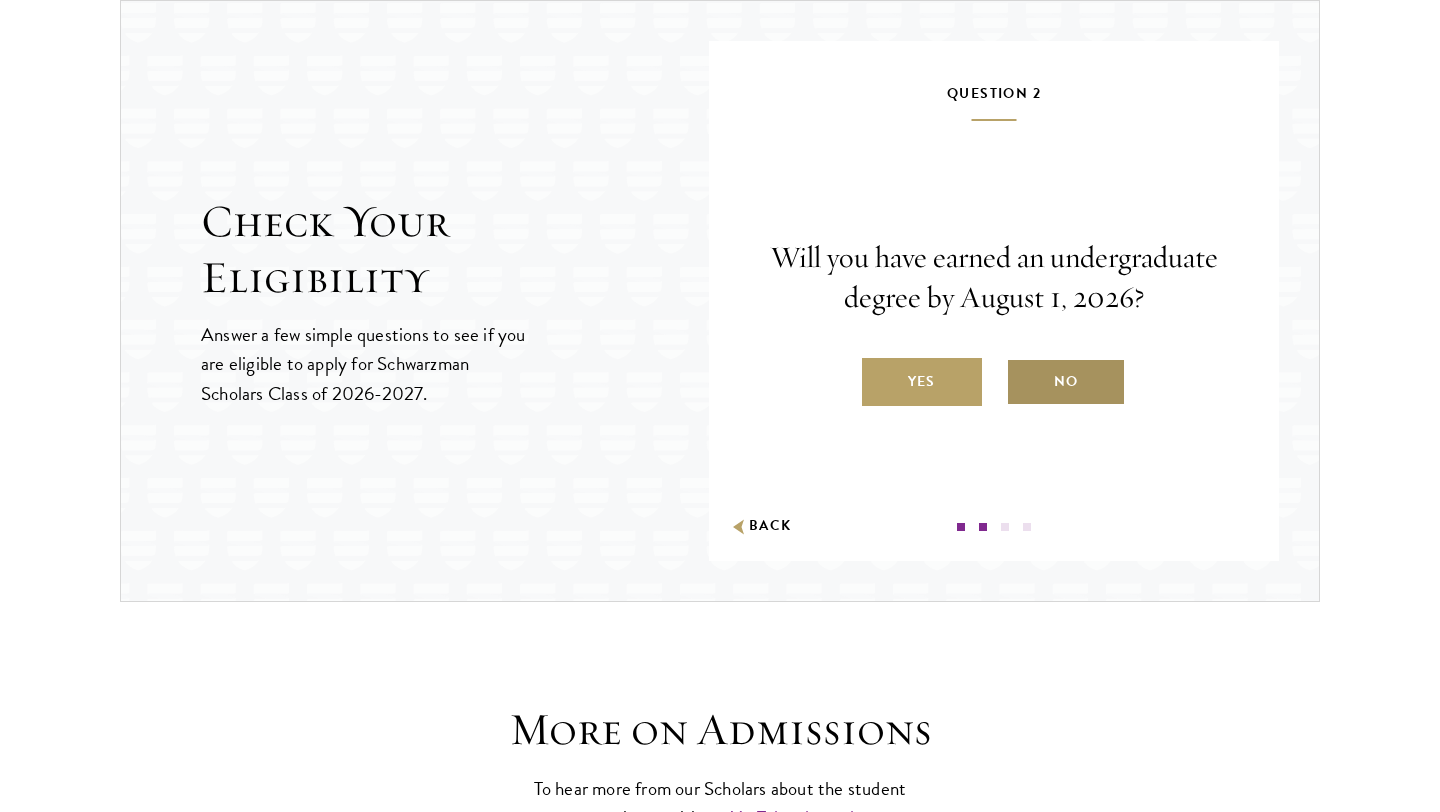 click on "No" at bounding box center (1066, 382) 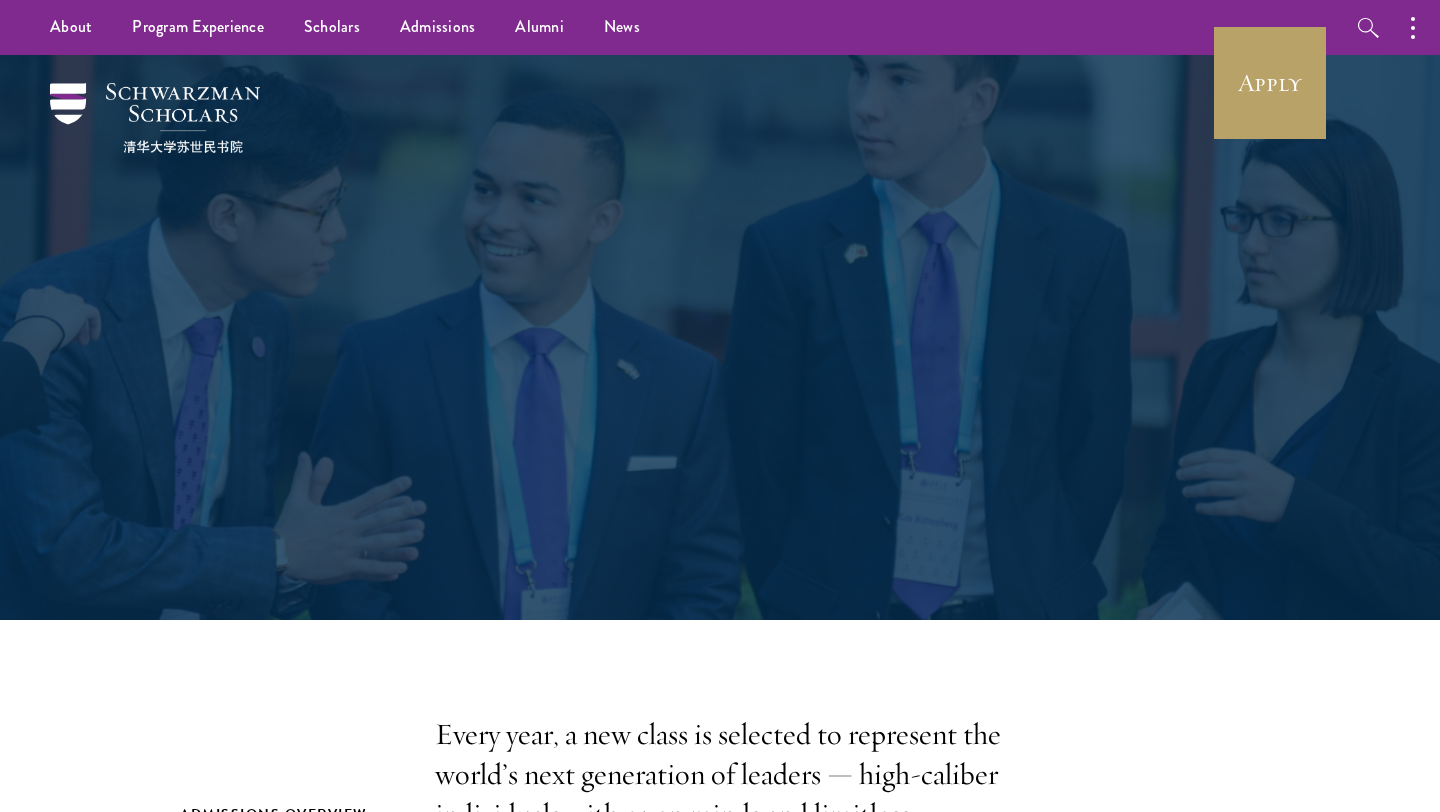 scroll, scrollTop: 0, scrollLeft: 0, axis: both 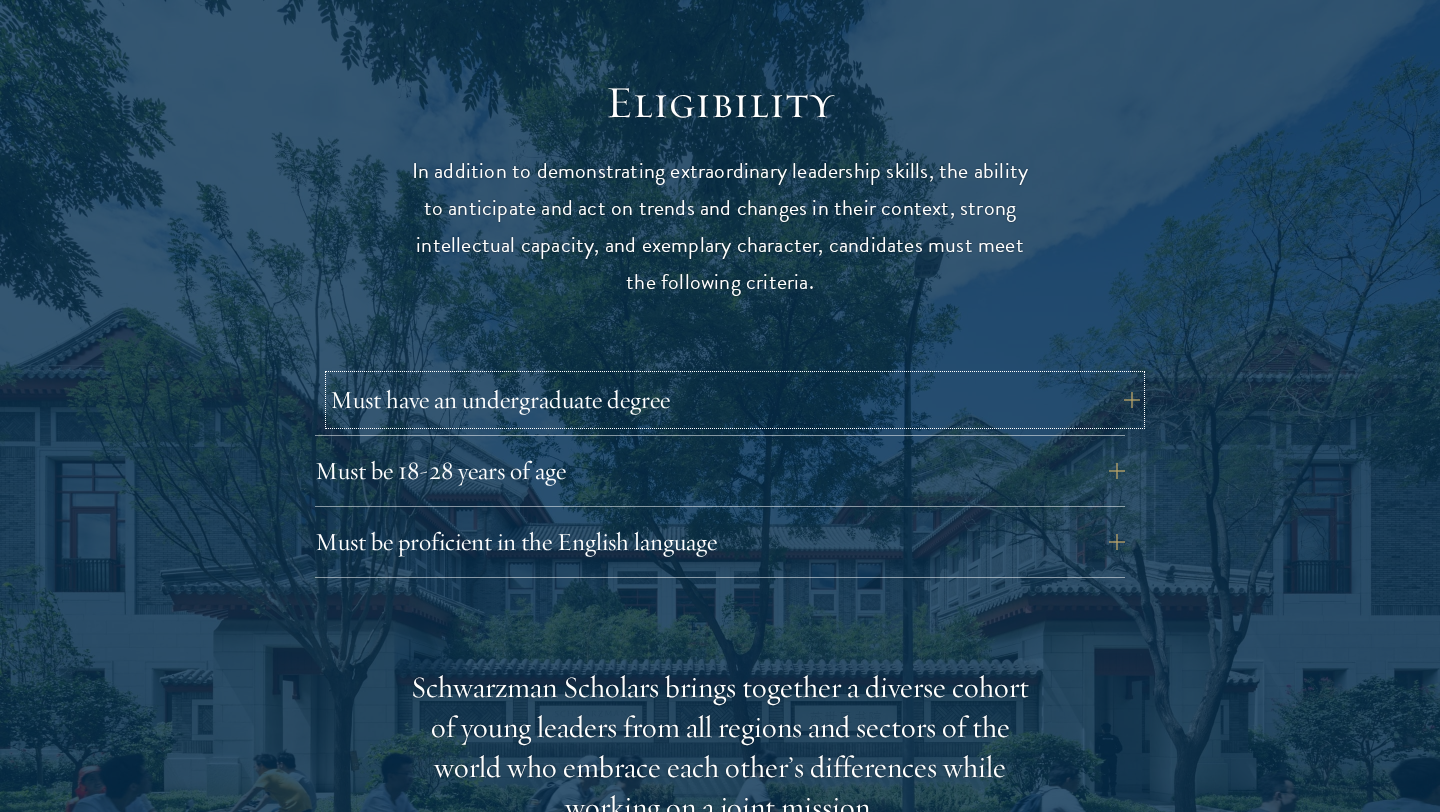 click on "Must have an undergraduate degree" at bounding box center (735, 400) 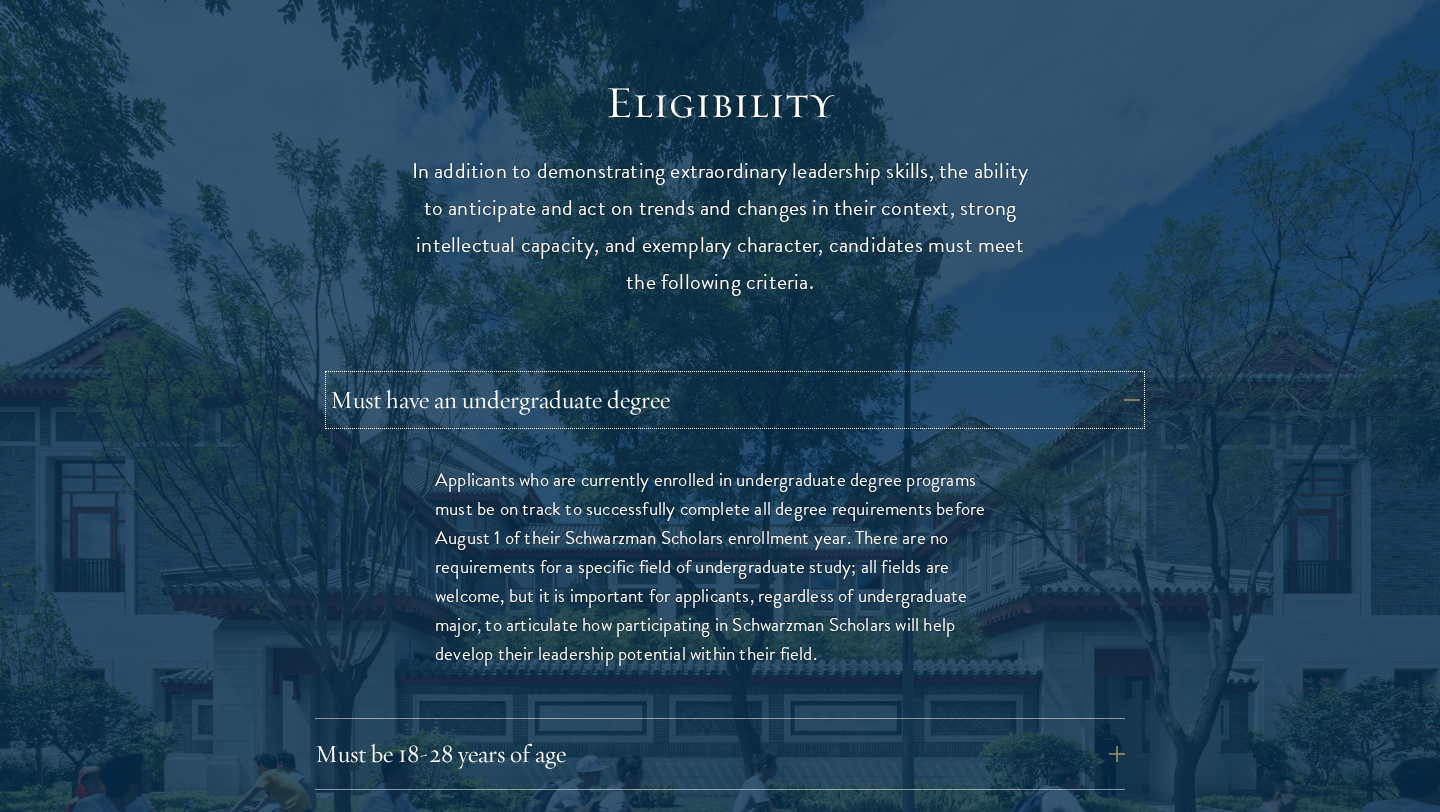 click on "Must have an undergraduate degree" at bounding box center [735, 400] 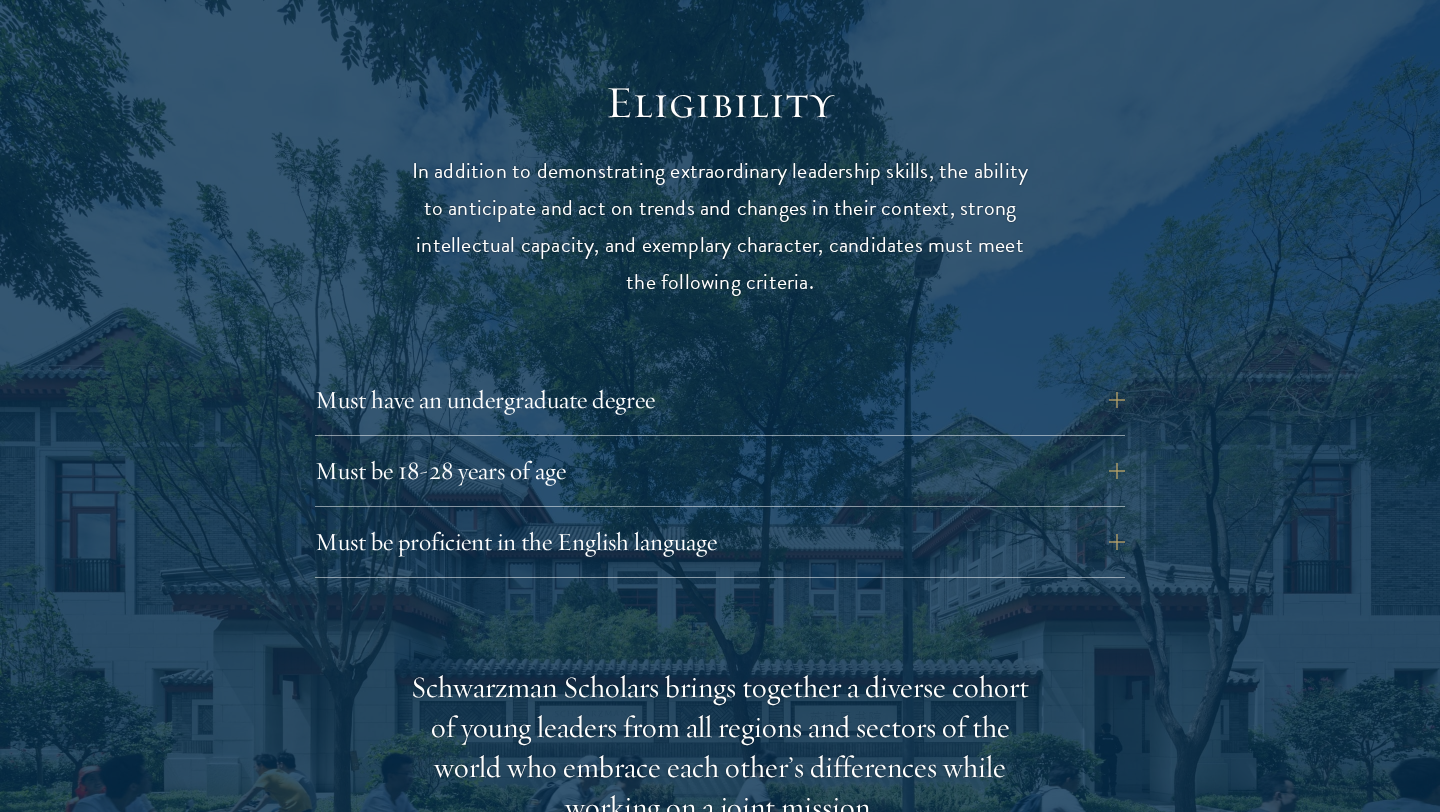 click on "Must have an undergraduate degree
Applicants who are currently enrolled in undergraduate degree programs must be on track to successfully complete all degree requirements before August 1 of their Schwarzman Scholars enrollment year. There are no requirements for a specific field of undergraduate study; all fields are welcome, but it is important for applicants, regardless of undergraduate major, to articulate how participating in Schwarzman Scholars will help develop their leadership potential within their field." at bounding box center [720, 406] 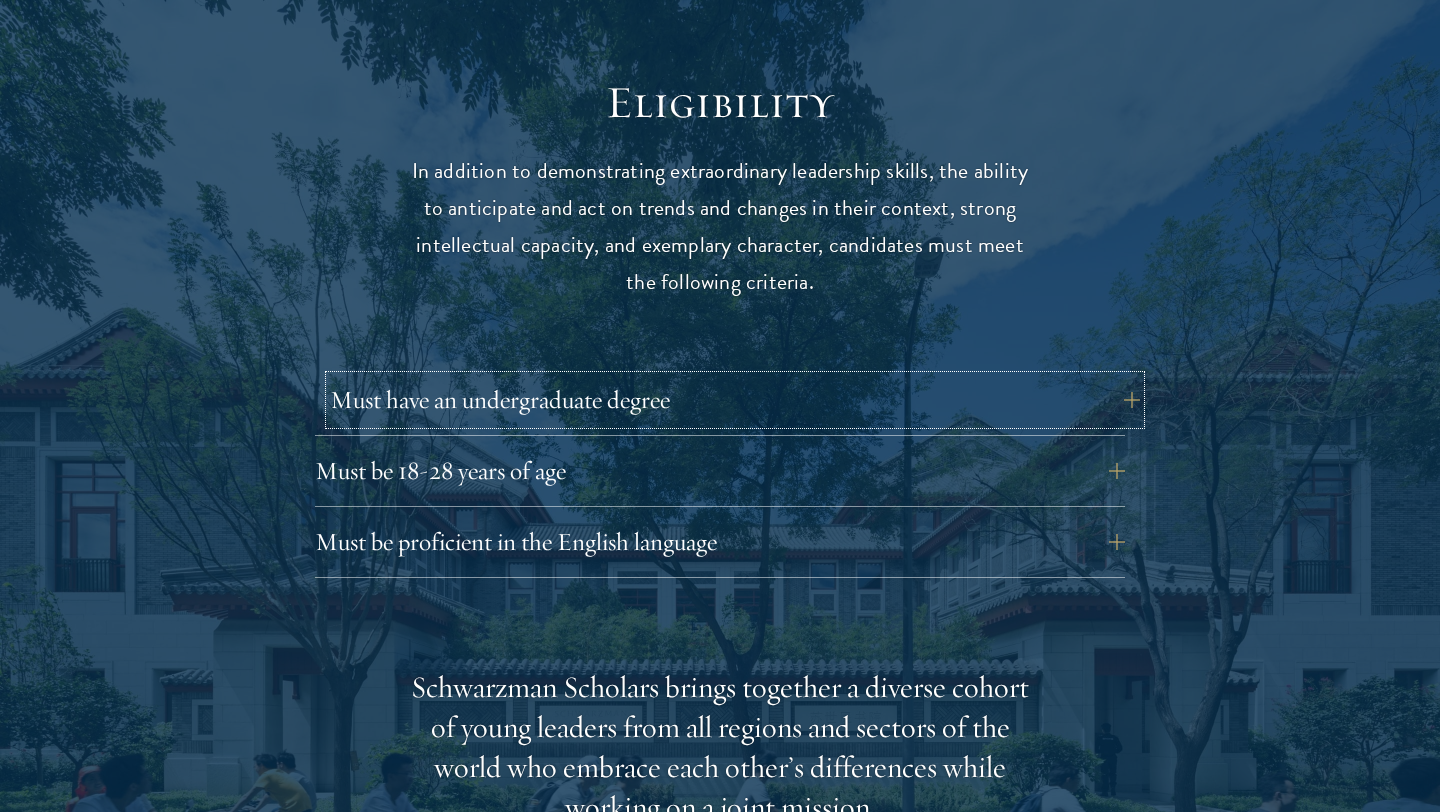 click on "Must have an undergraduate degree" at bounding box center [735, 400] 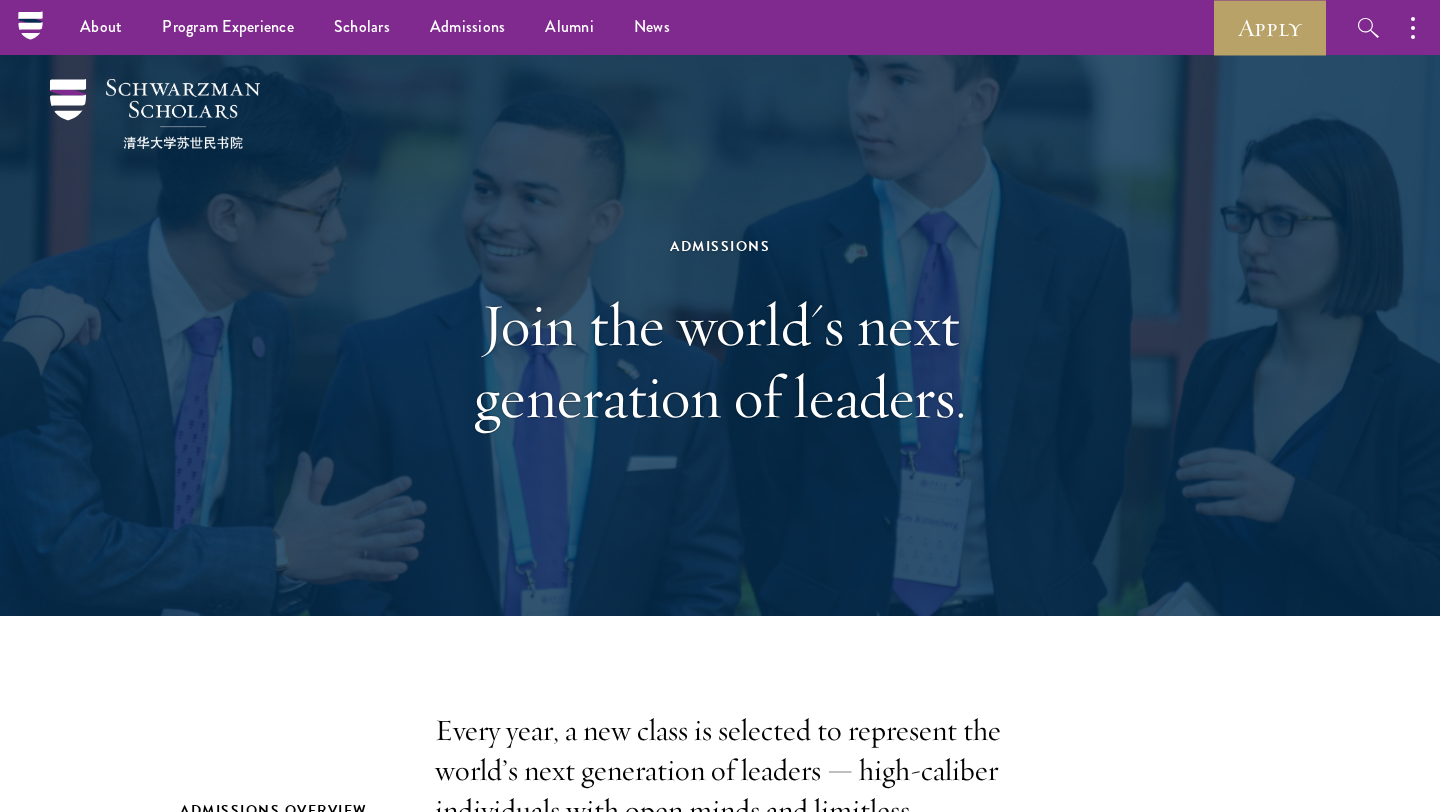 scroll, scrollTop: 2, scrollLeft: 0, axis: vertical 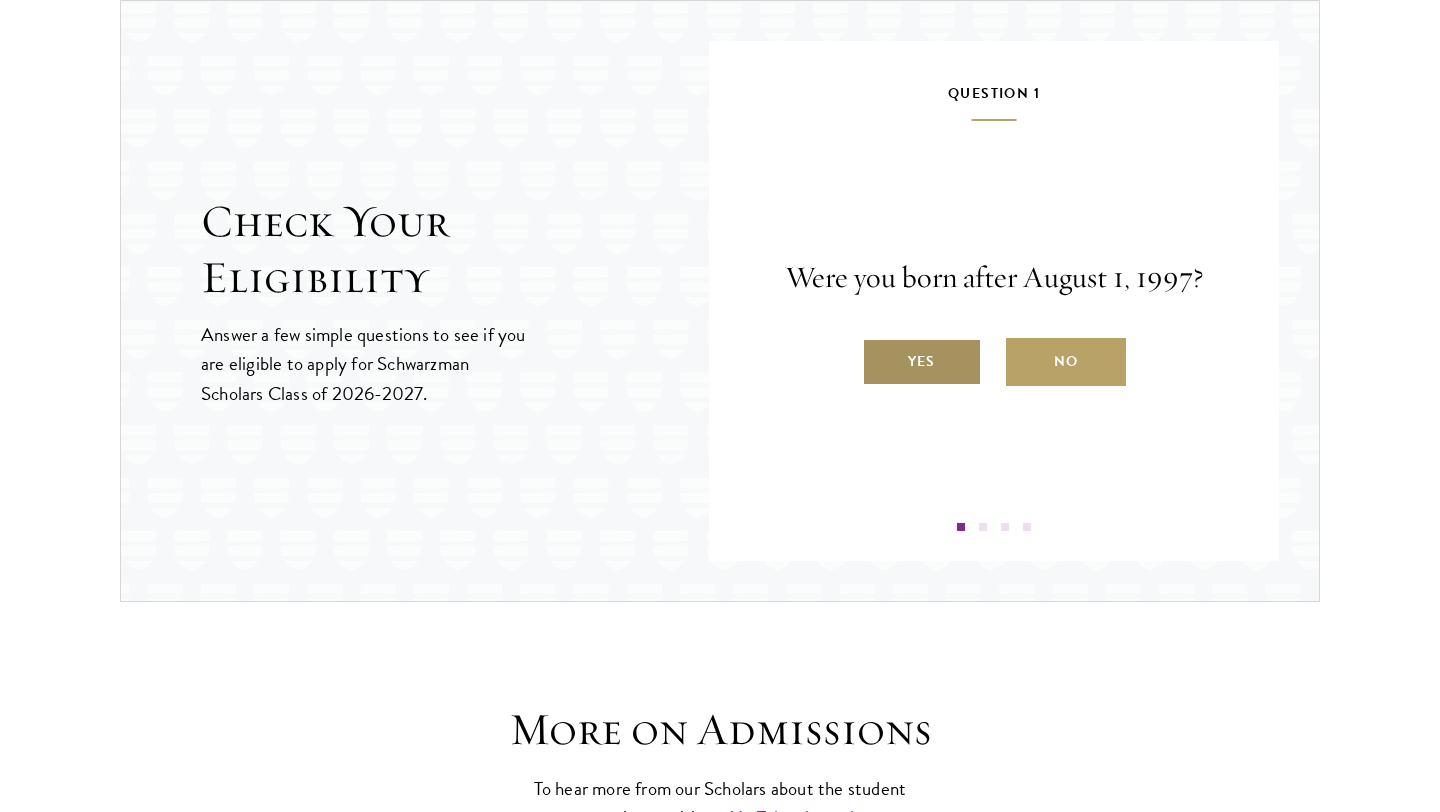 click on "Yes" at bounding box center [922, 362] 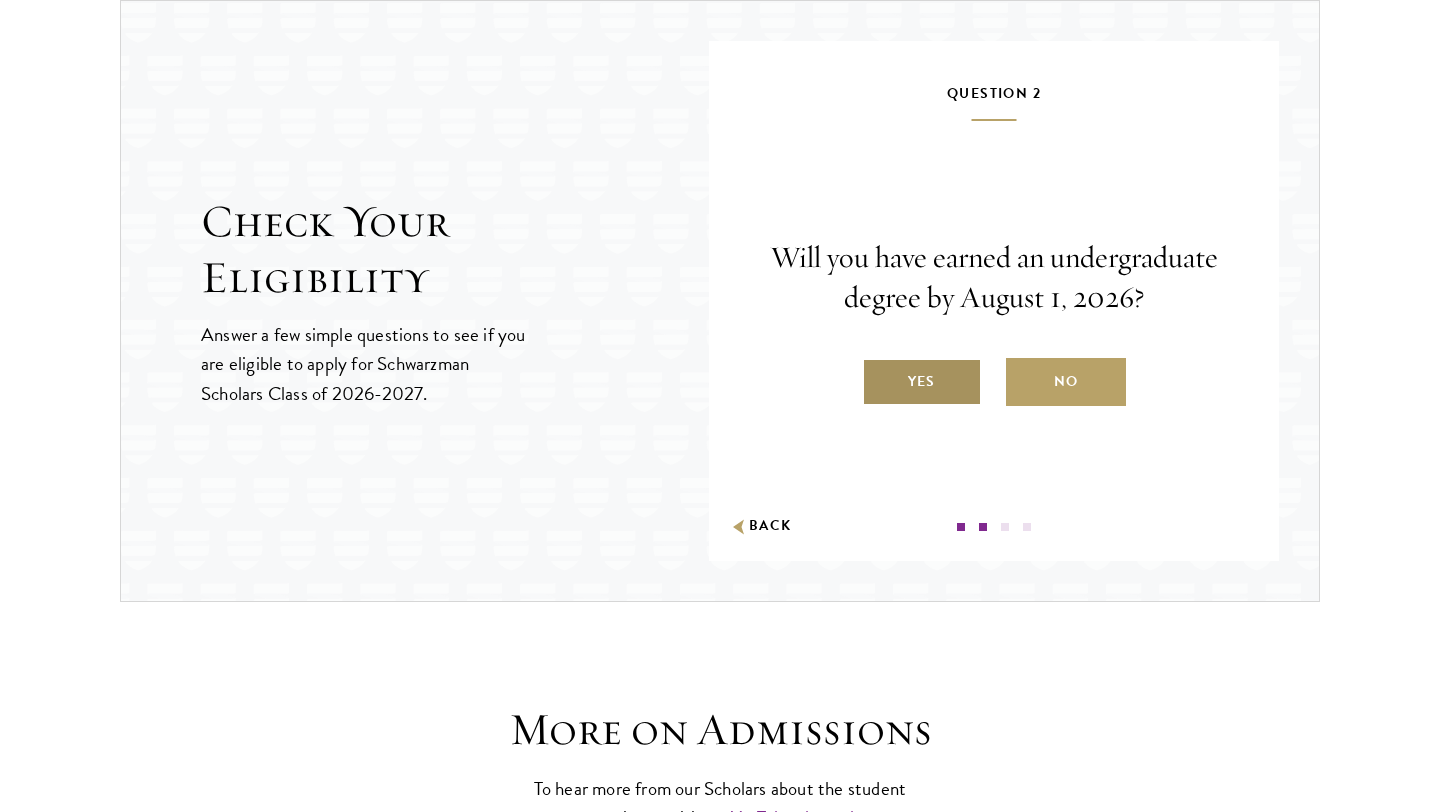click on "Yes" at bounding box center [922, 382] 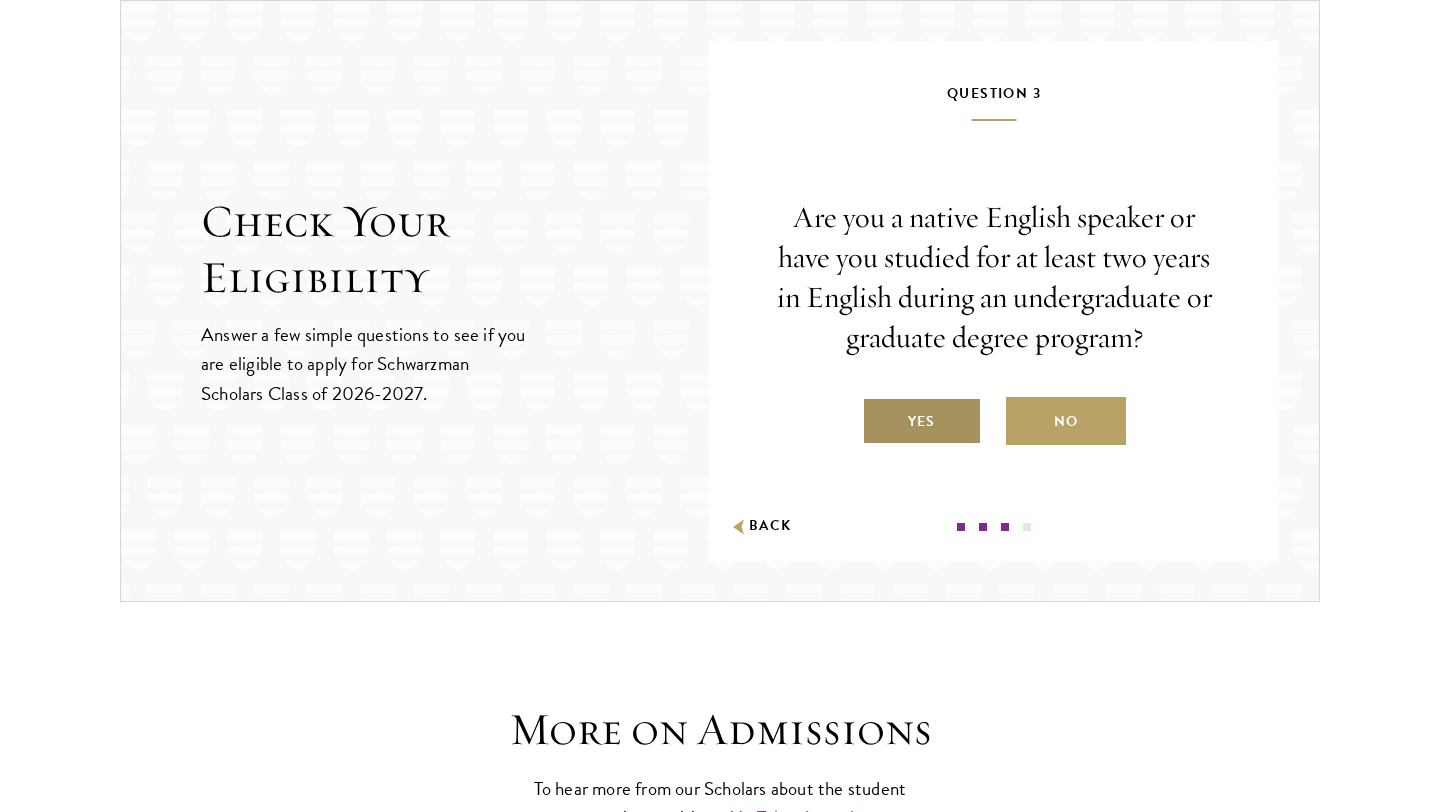 click on "Yes" at bounding box center (922, 421) 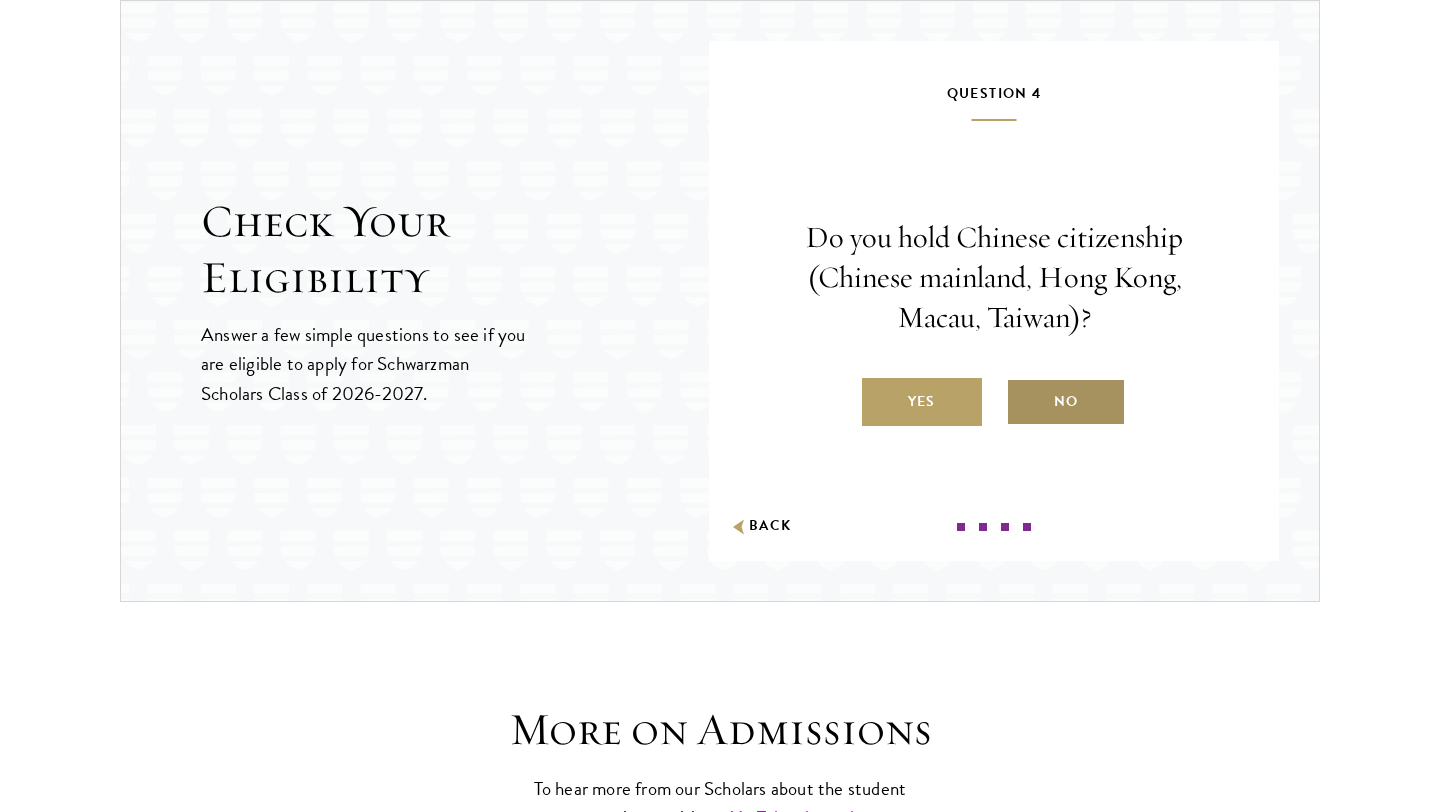click on "No" at bounding box center [1066, 402] 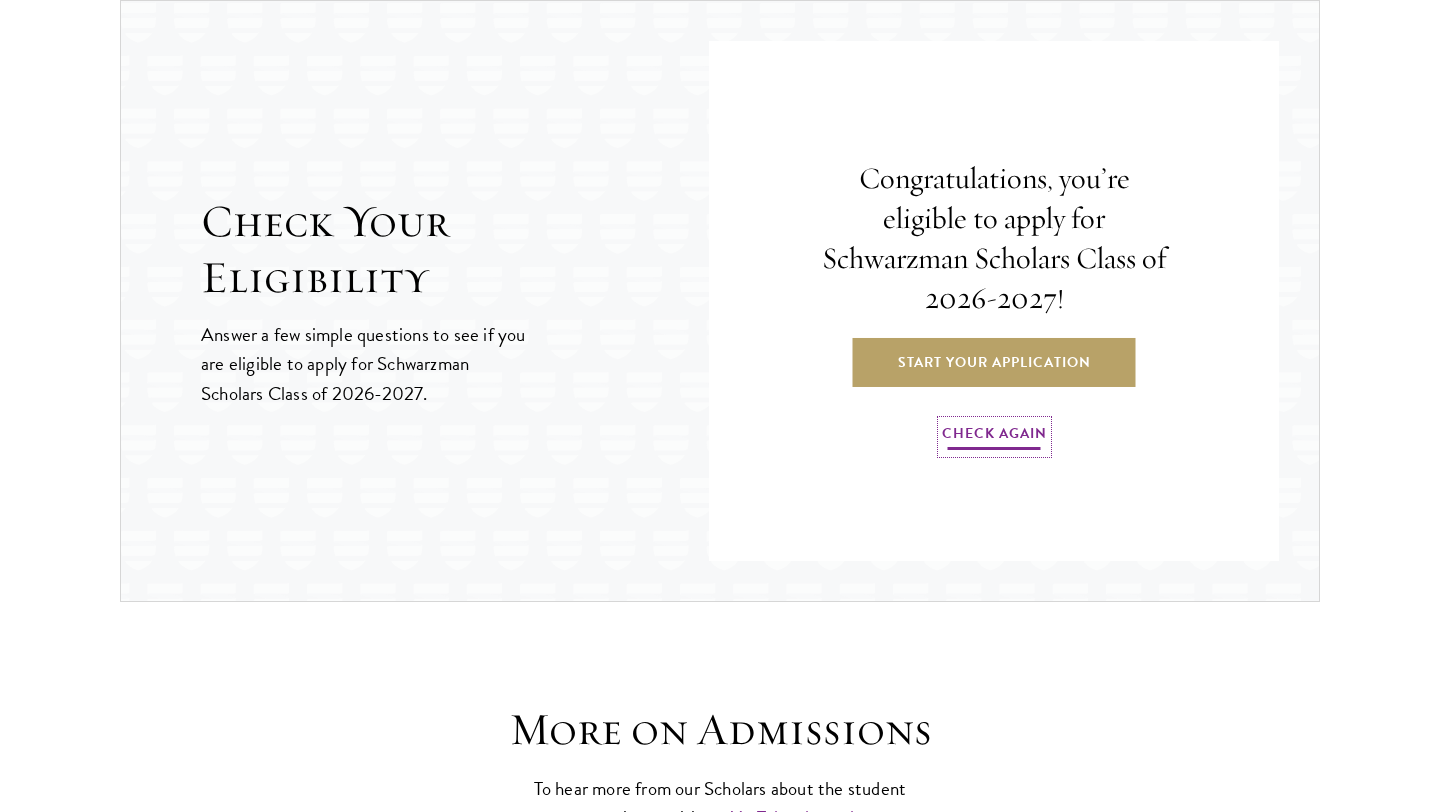 click on "Check Again" at bounding box center [994, 436] 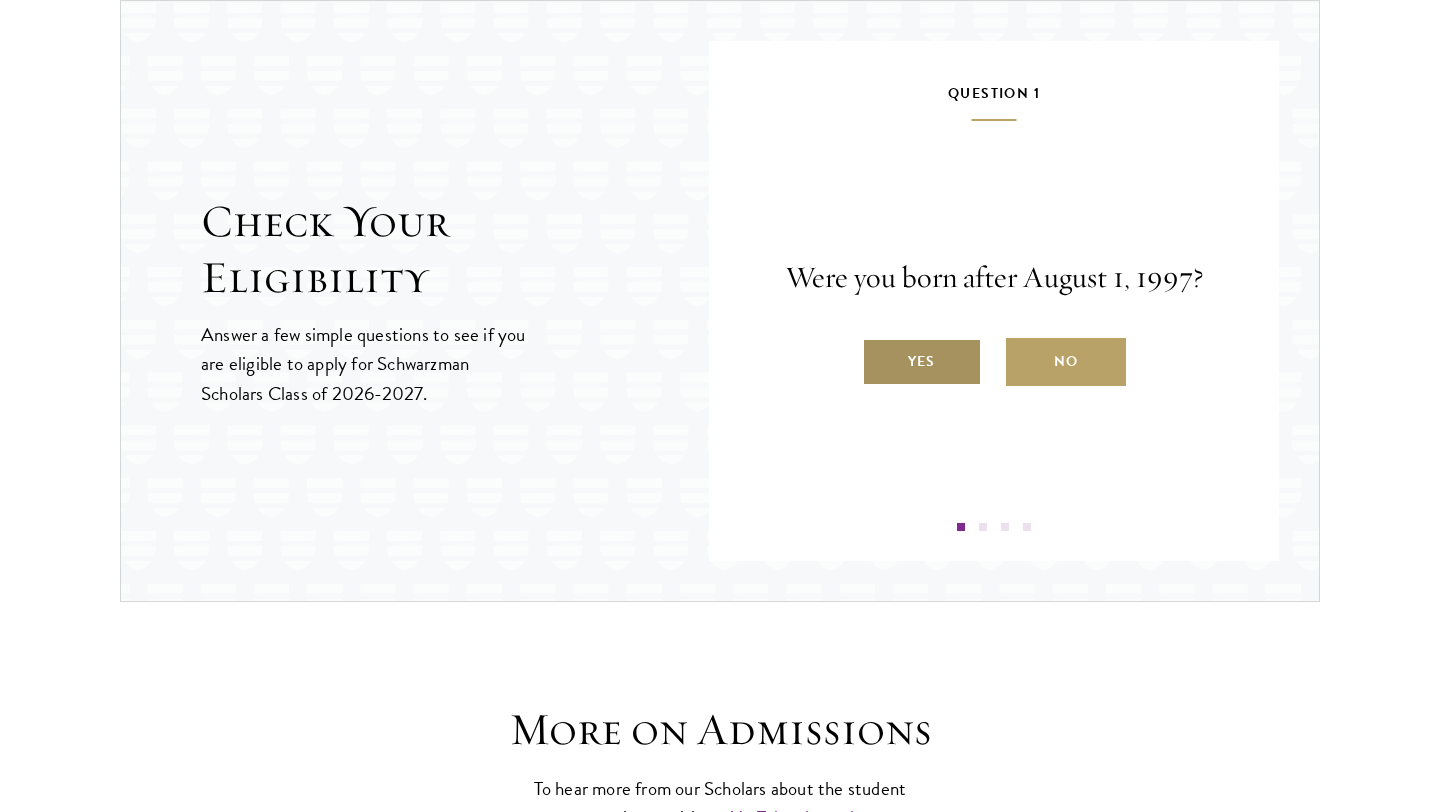 click on "Yes" at bounding box center [922, 362] 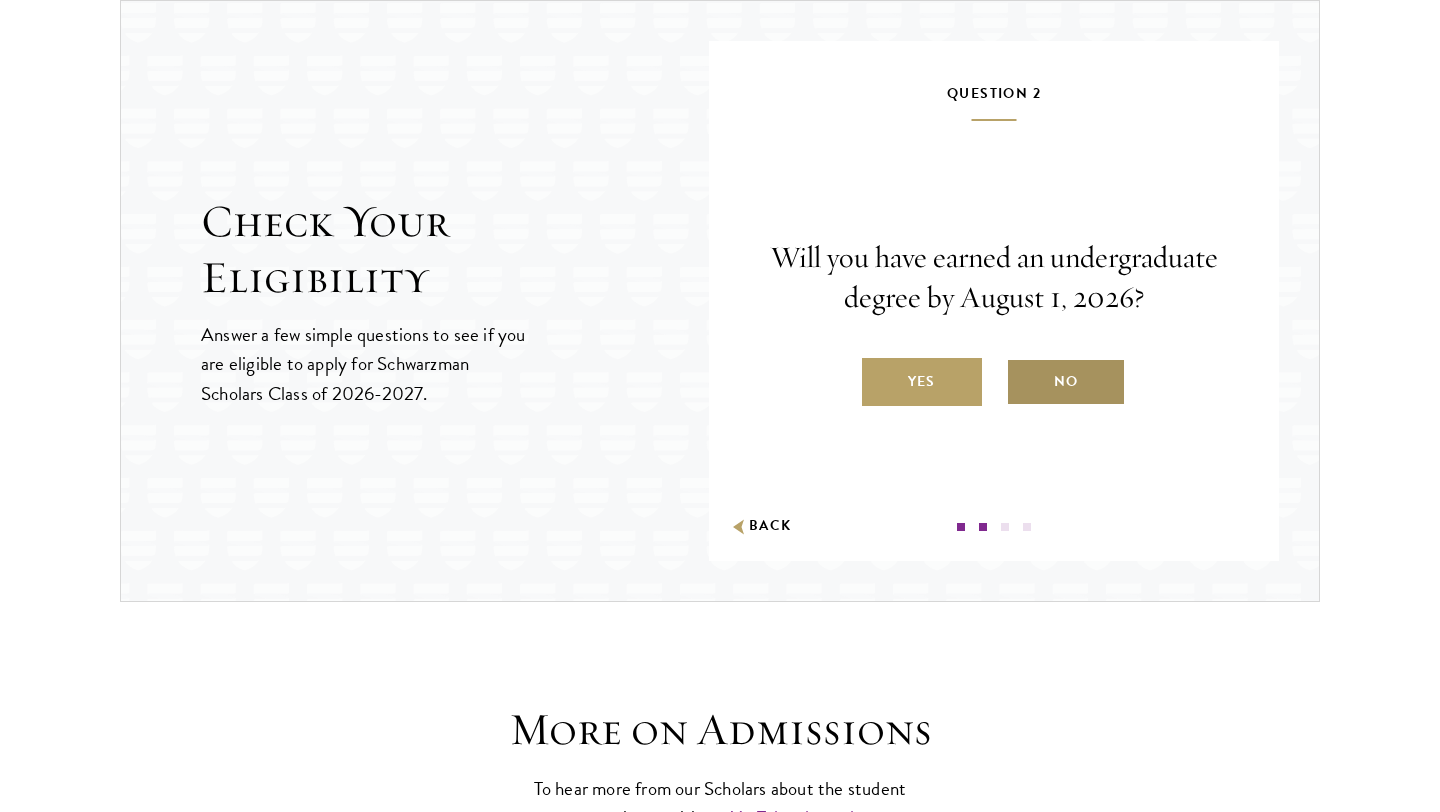 click on "No" at bounding box center [1066, 382] 